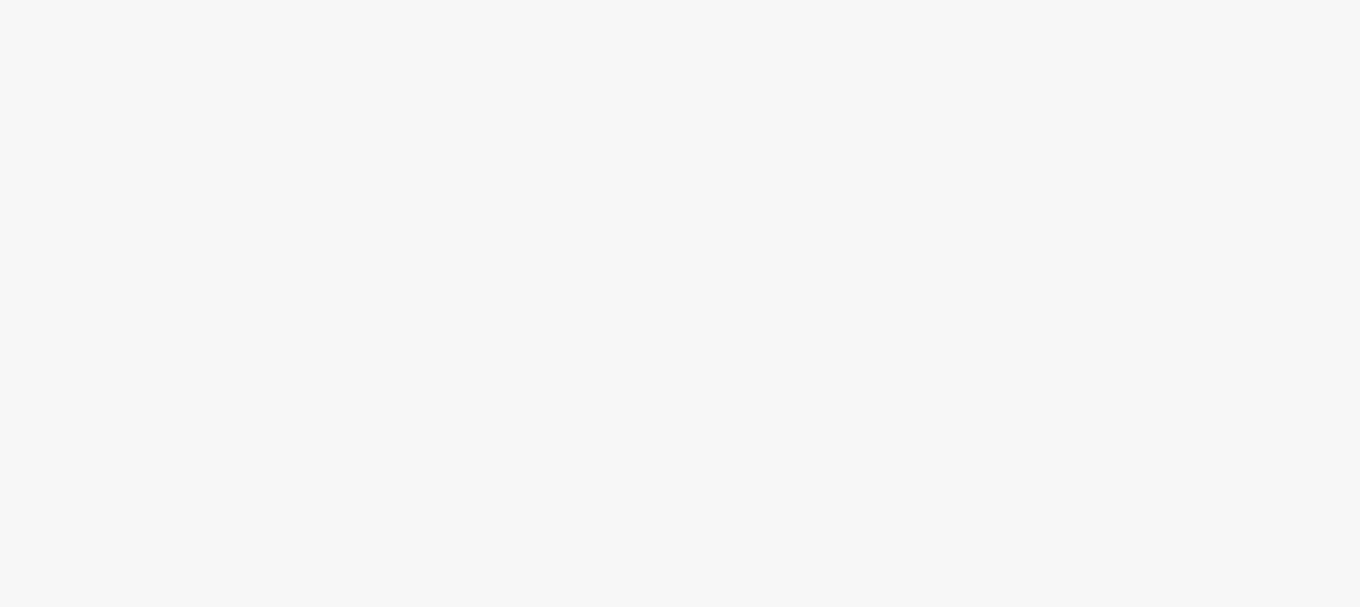 scroll, scrollTop: 0, scrollLeft: 0, axis: both 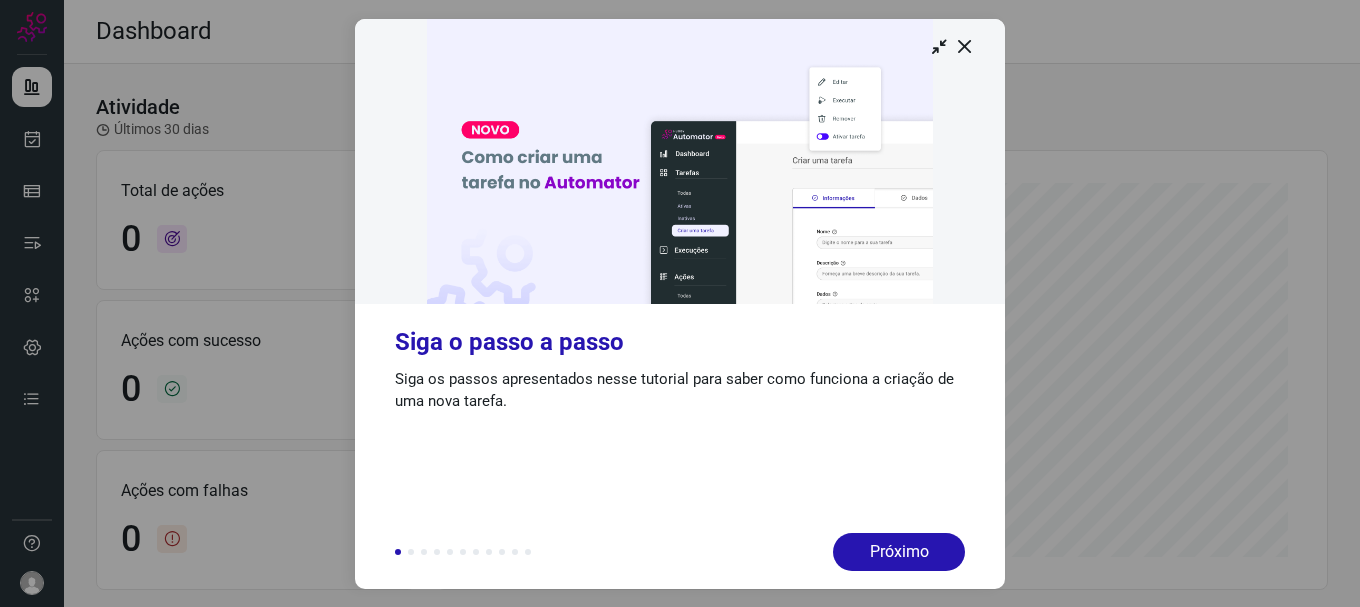 click at bounding box center [680, 303] 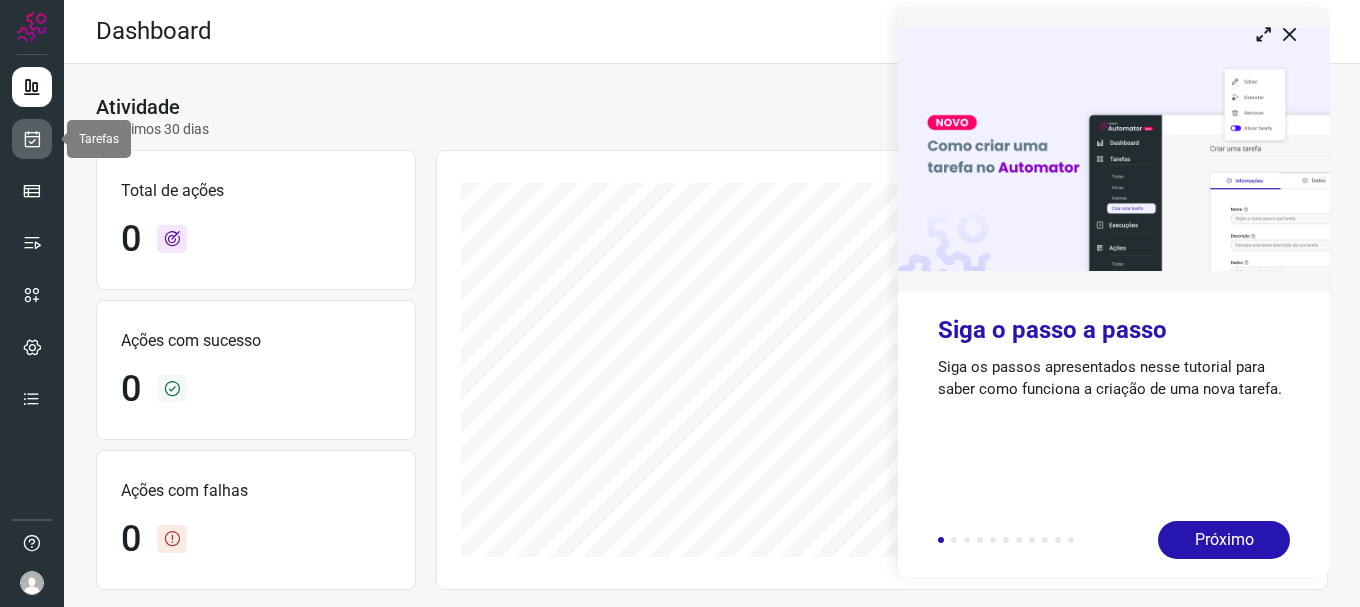 click at bounding box center [32, 139] 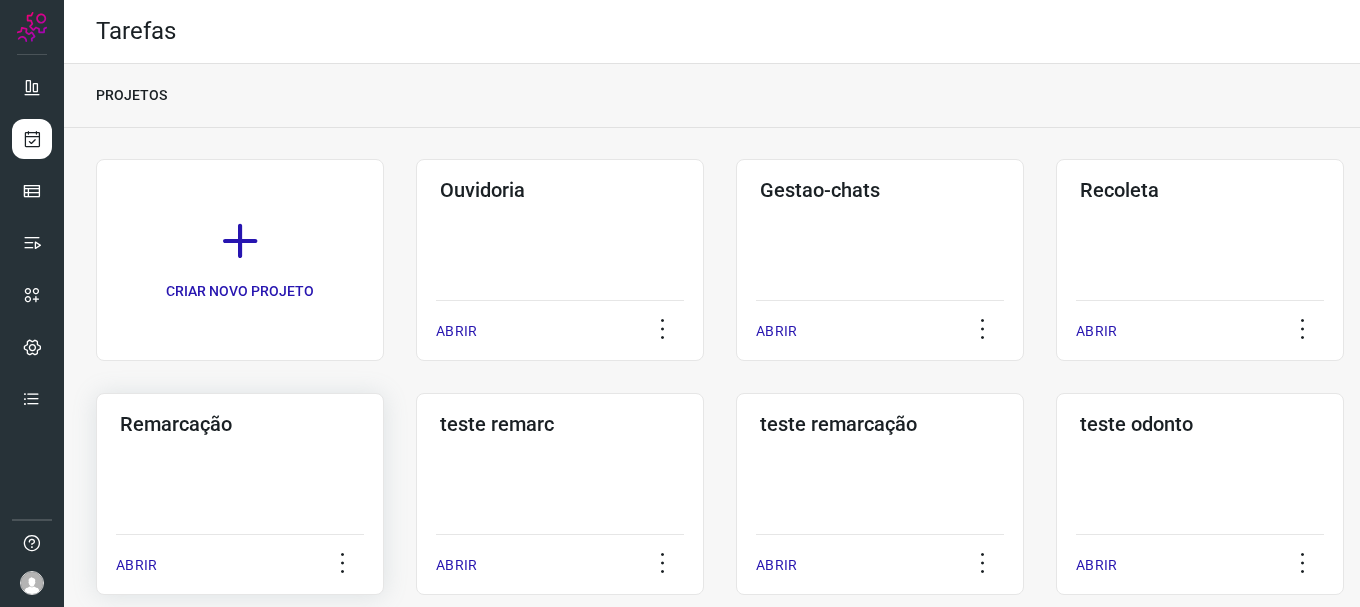 click on "Remarcação  ABRIR" 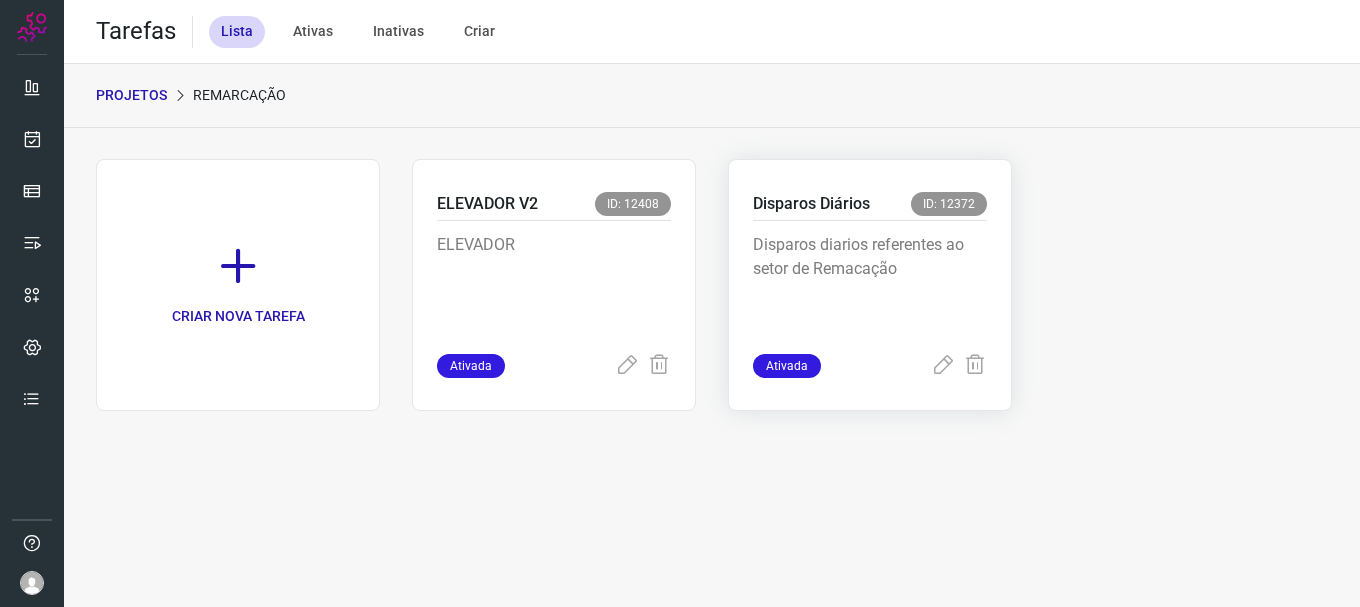 click on "Disparos diarios referentes ao setor de Remacação" at bounding box center [870, 283] 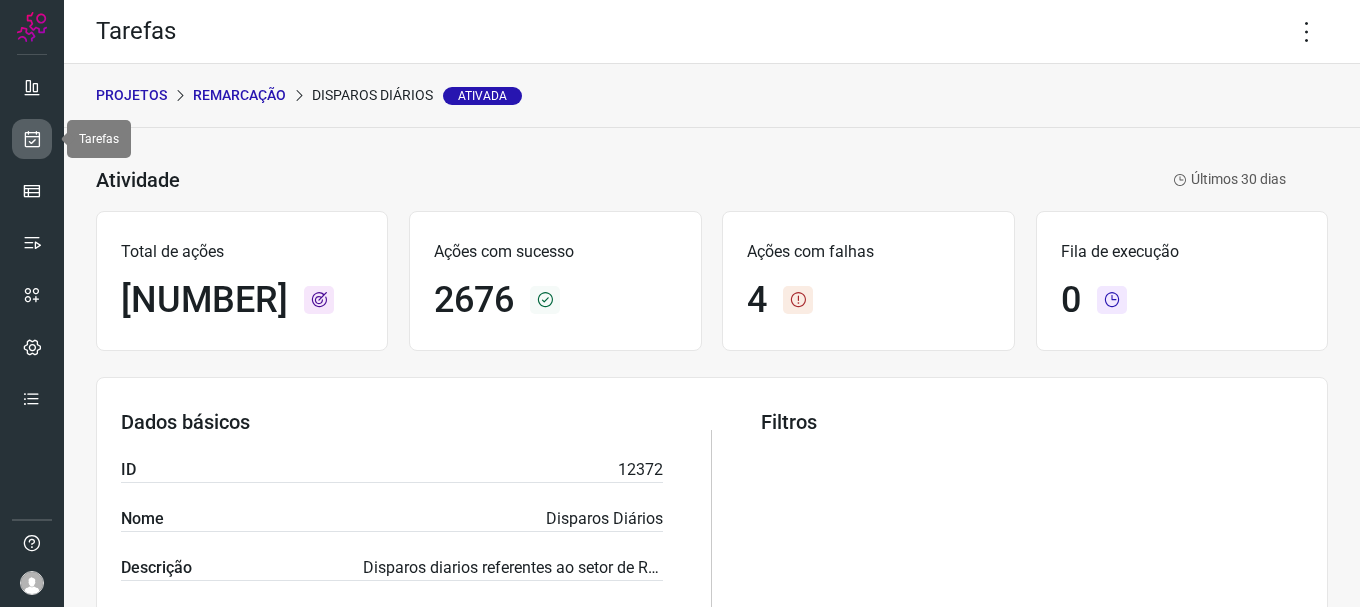 click at bounding box center [32, 139] 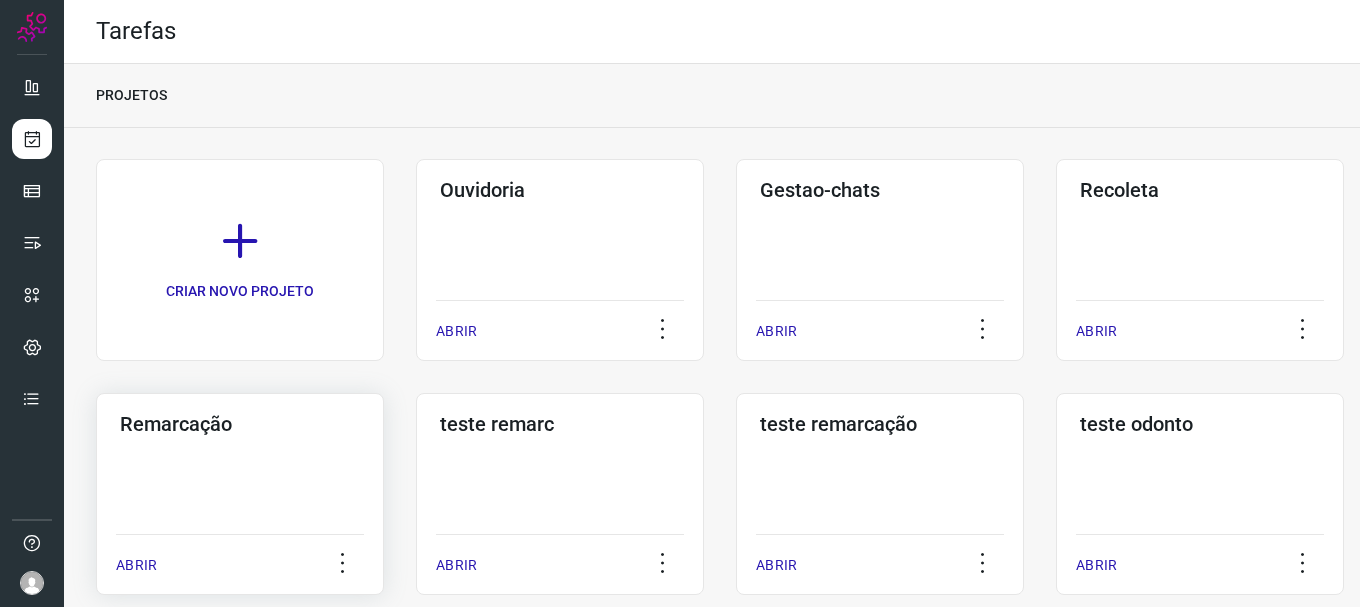 click on "Remarcação" at bounding box center [240, 424] 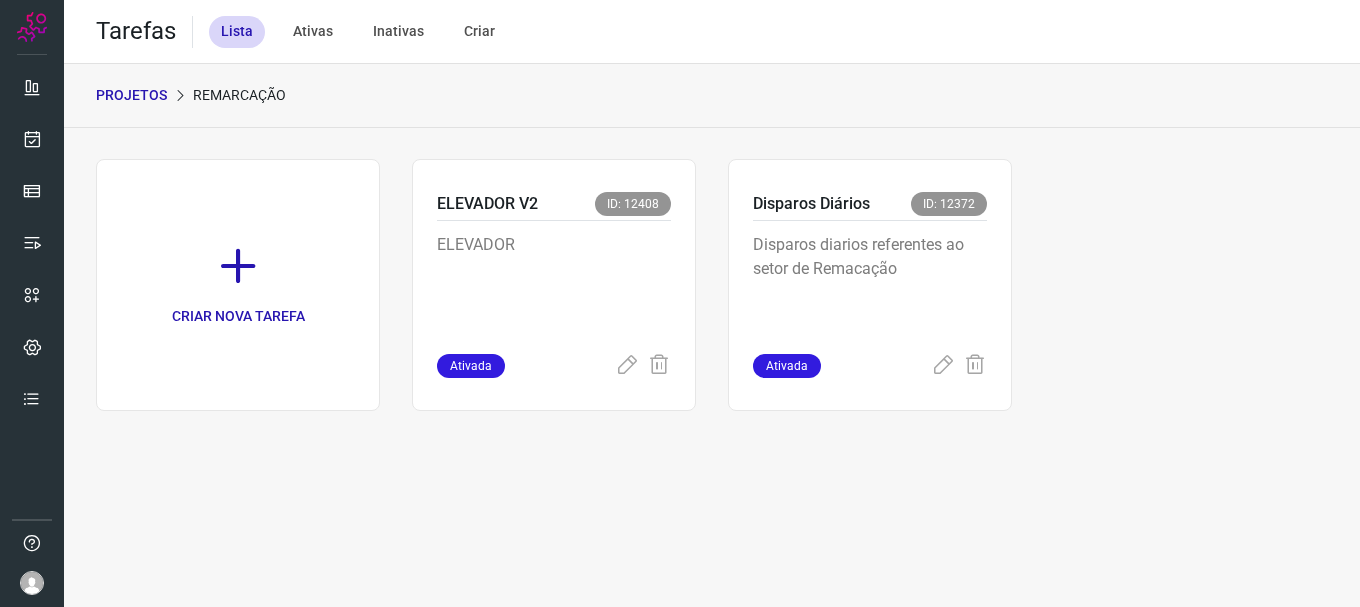 click on "Disparos diarios referentes ao setor de Remacação" at bounding box center [870, 283] 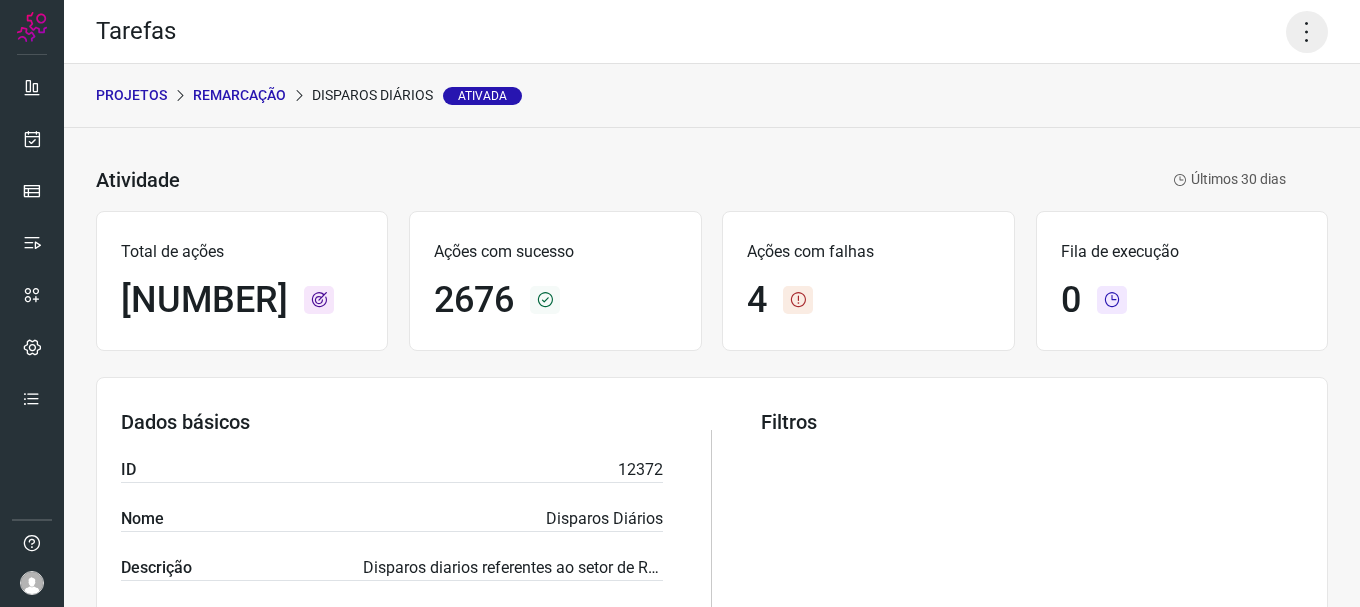 click 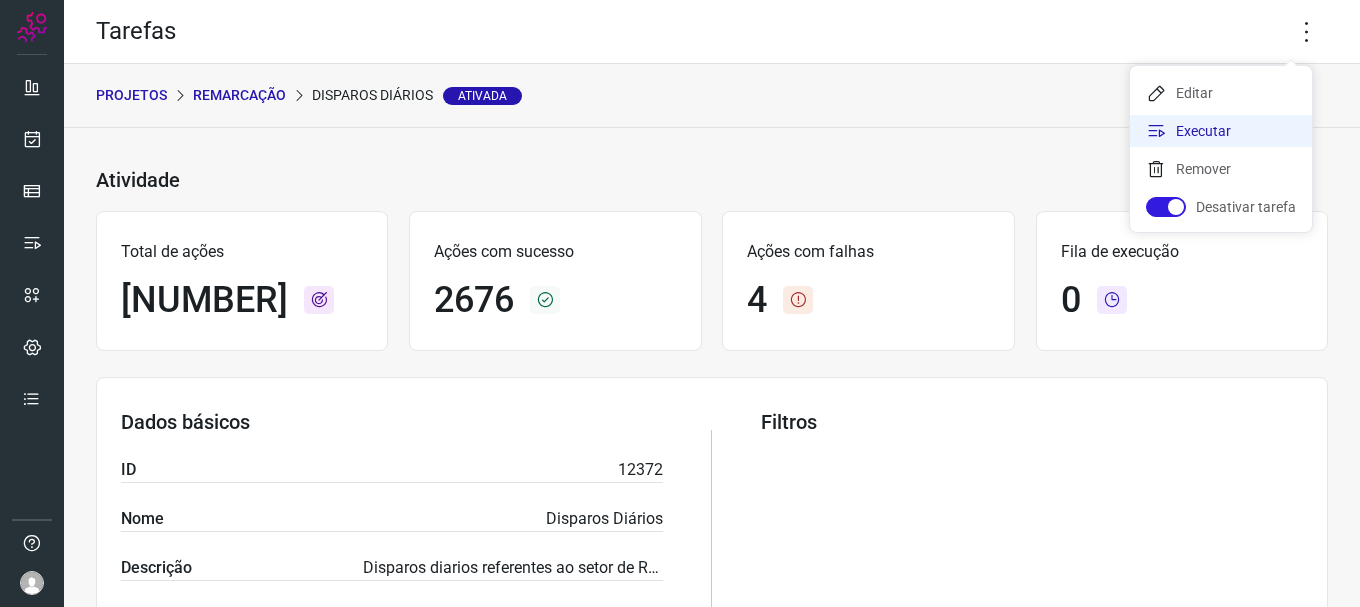 click on "Executar" 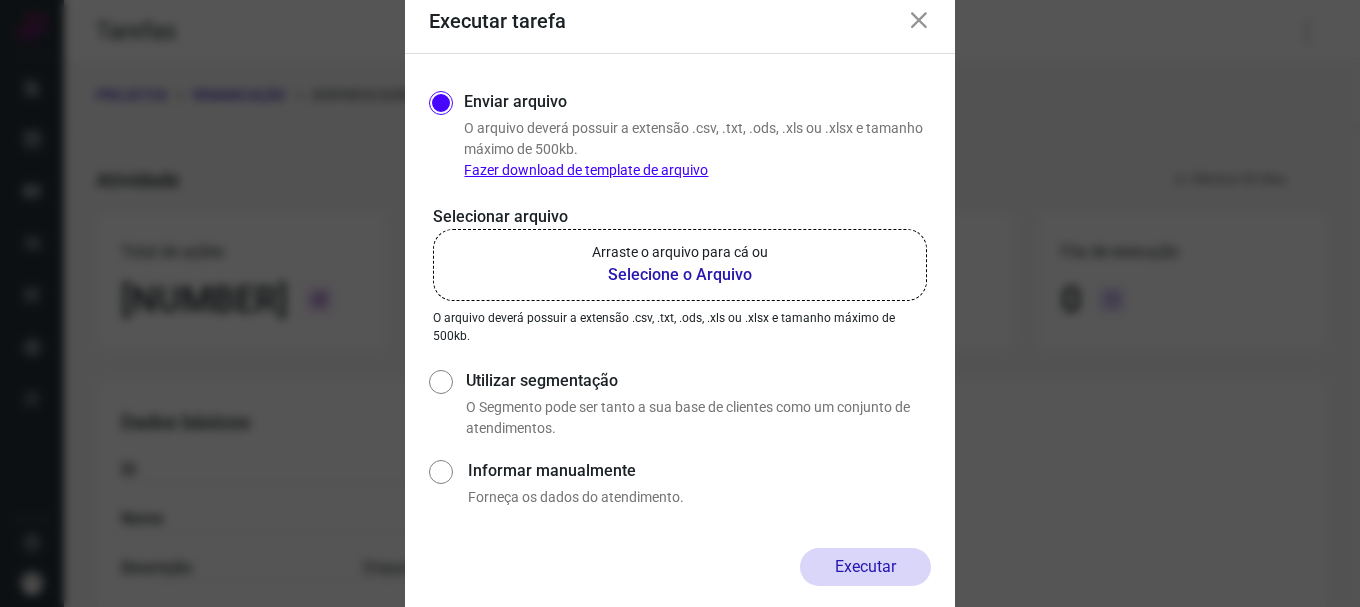 click on "Arraste o arquivo para cá ou" at bounding box center [680, 252] 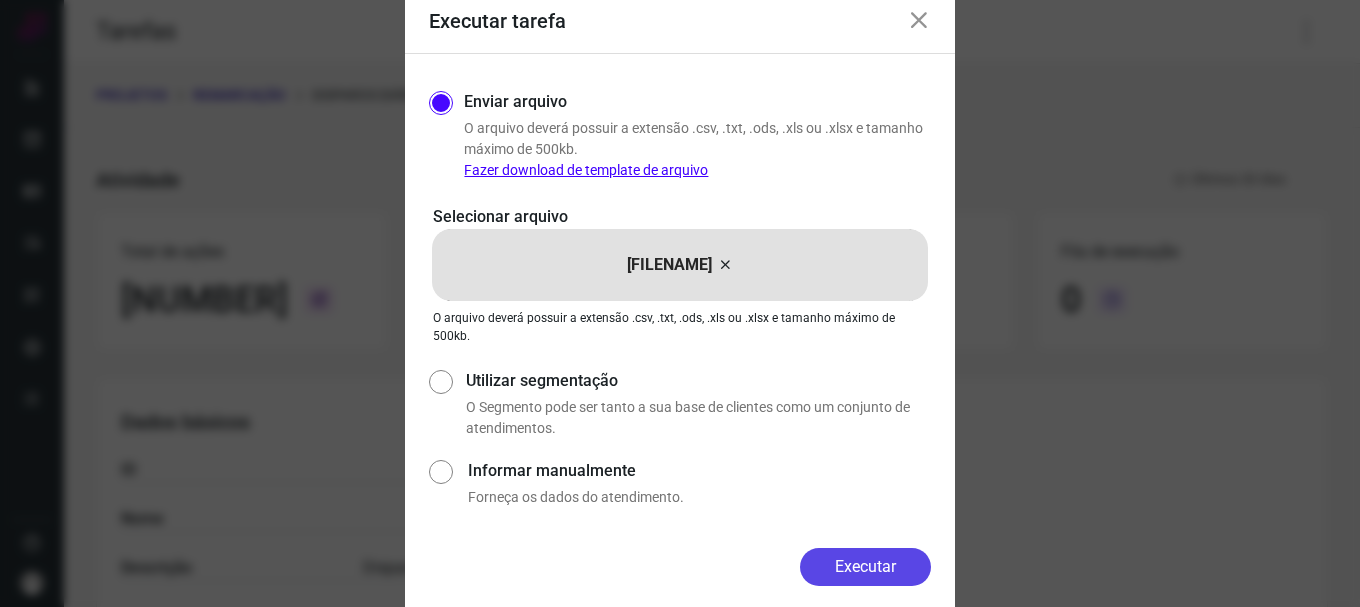 click on "Executar" at bounding box center (865, 567) 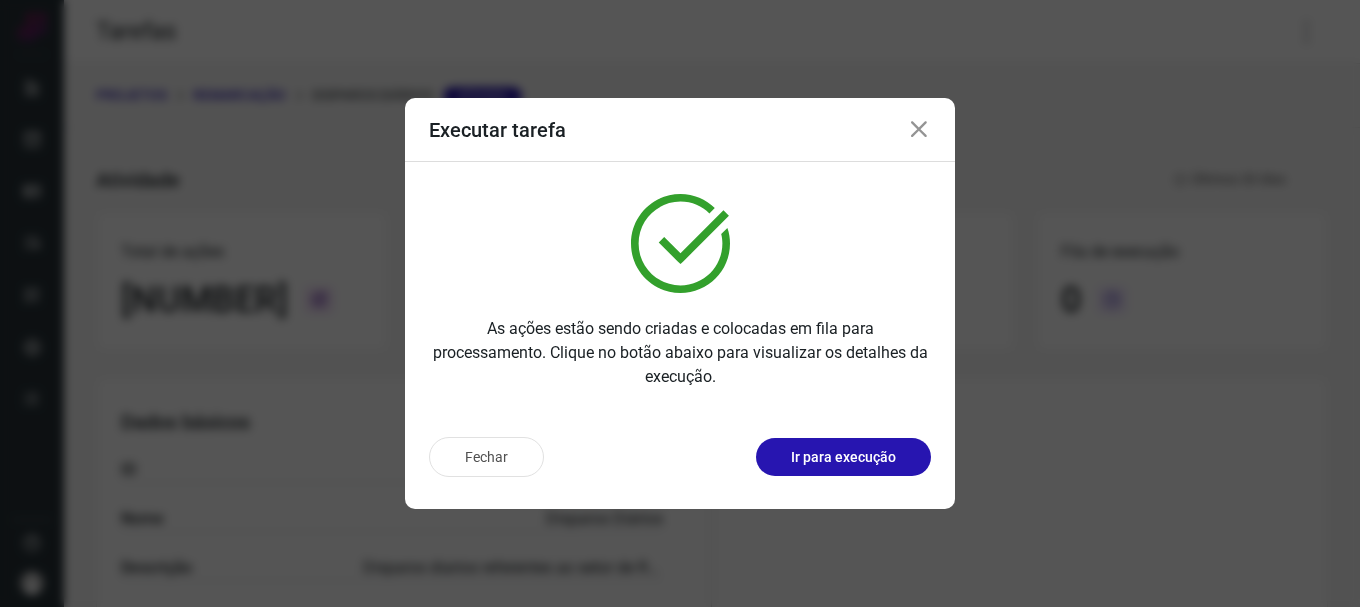 click on "Ir para execução" at bounding box center [843, 457] 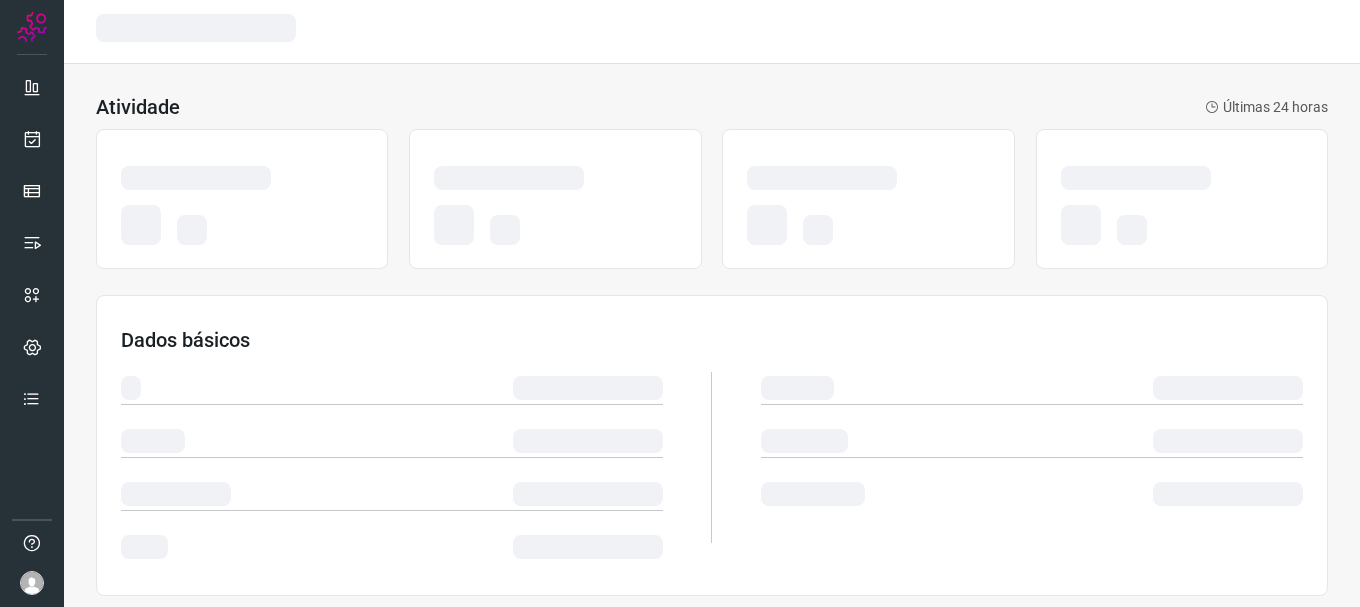 scroll, scrollTop: 0, scrollLeft: 0, axis: both 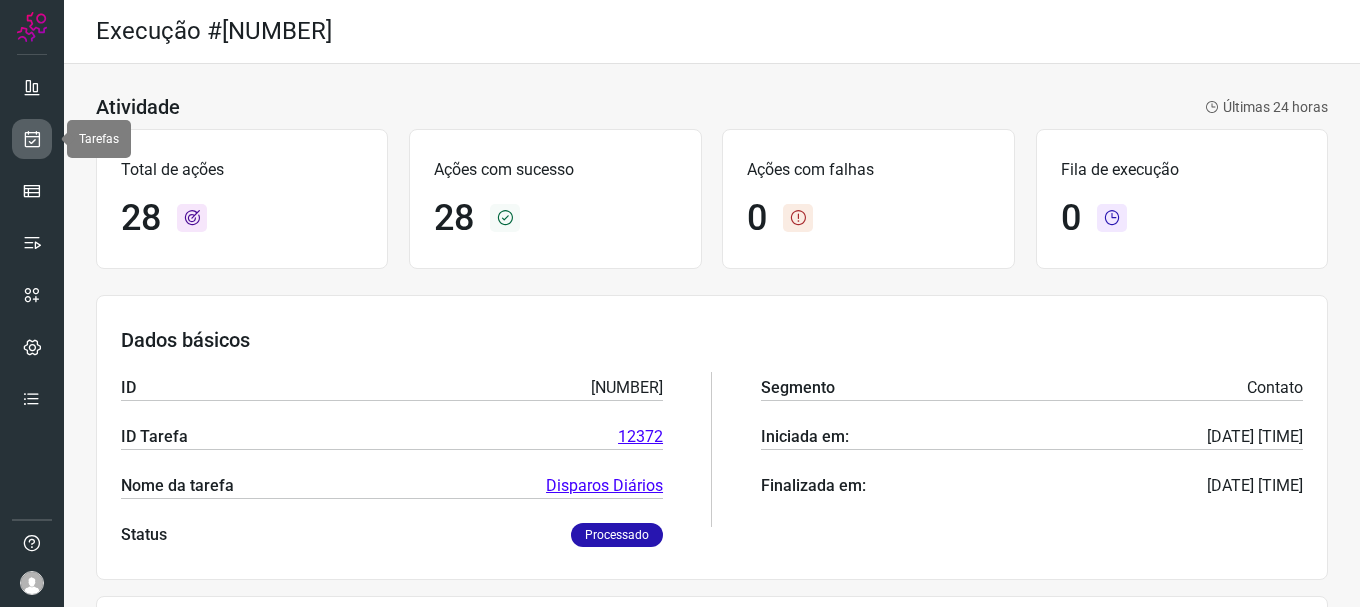 click at bounding box center [32, 139] 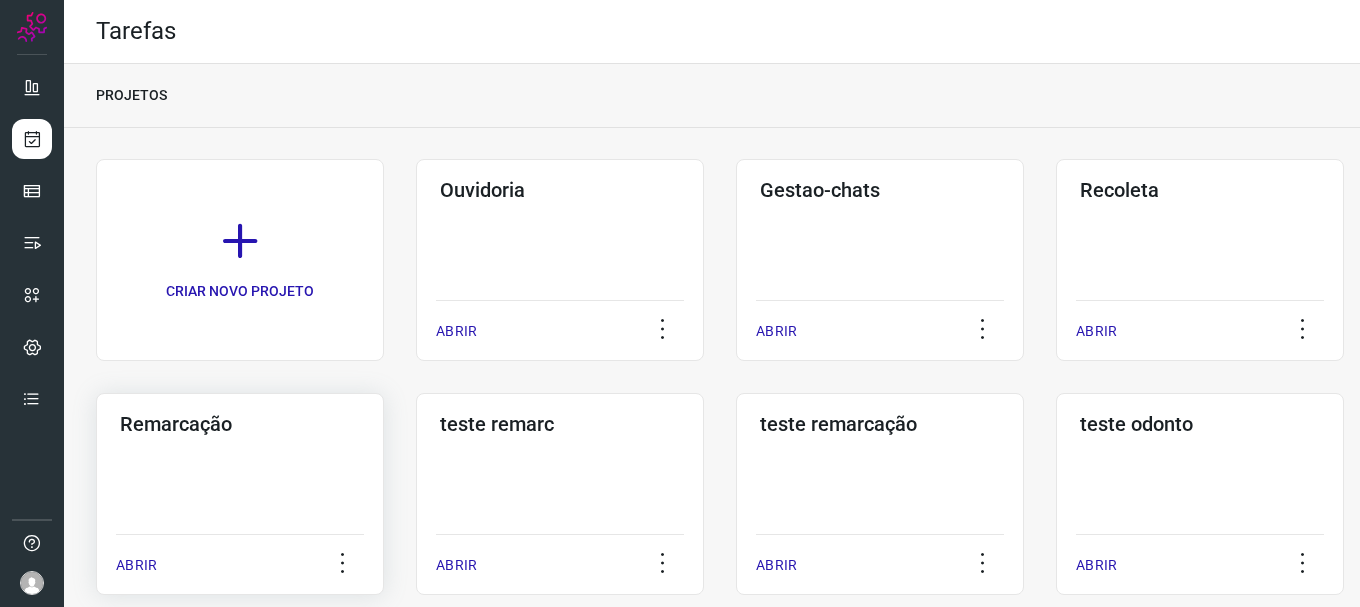 click on "Remarcação  ABRIR" 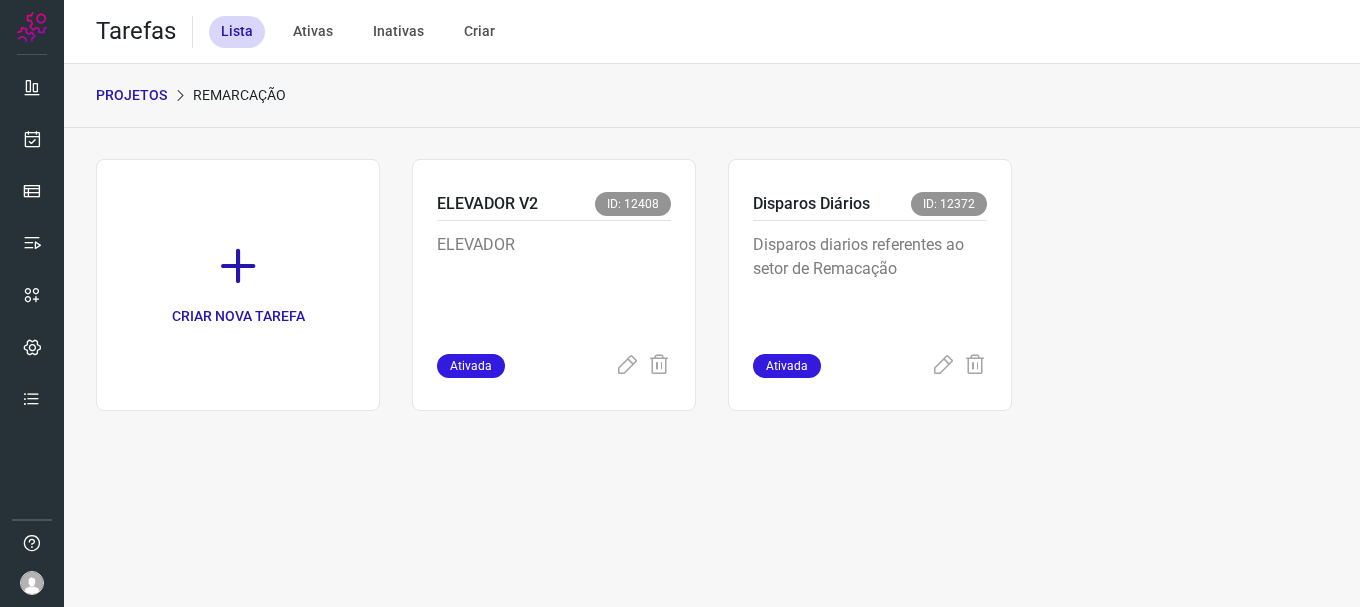 click on "Disparos diarios referentes ao setor de Remacação" at bounding box center (870, 283) 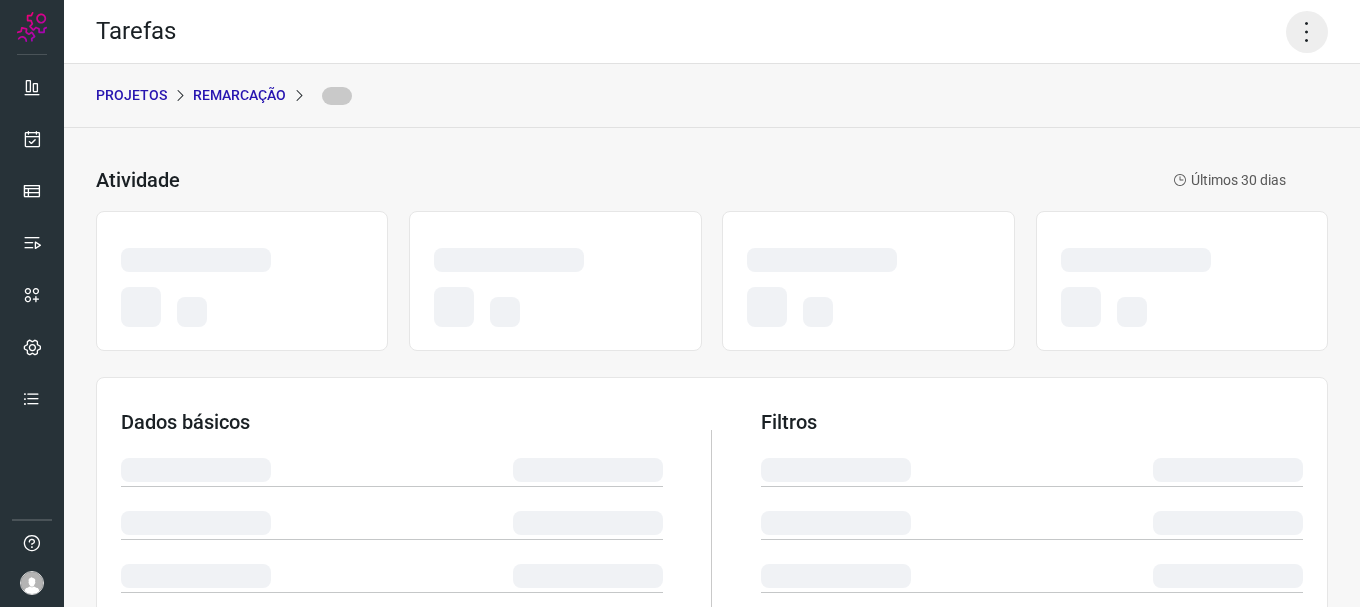 click 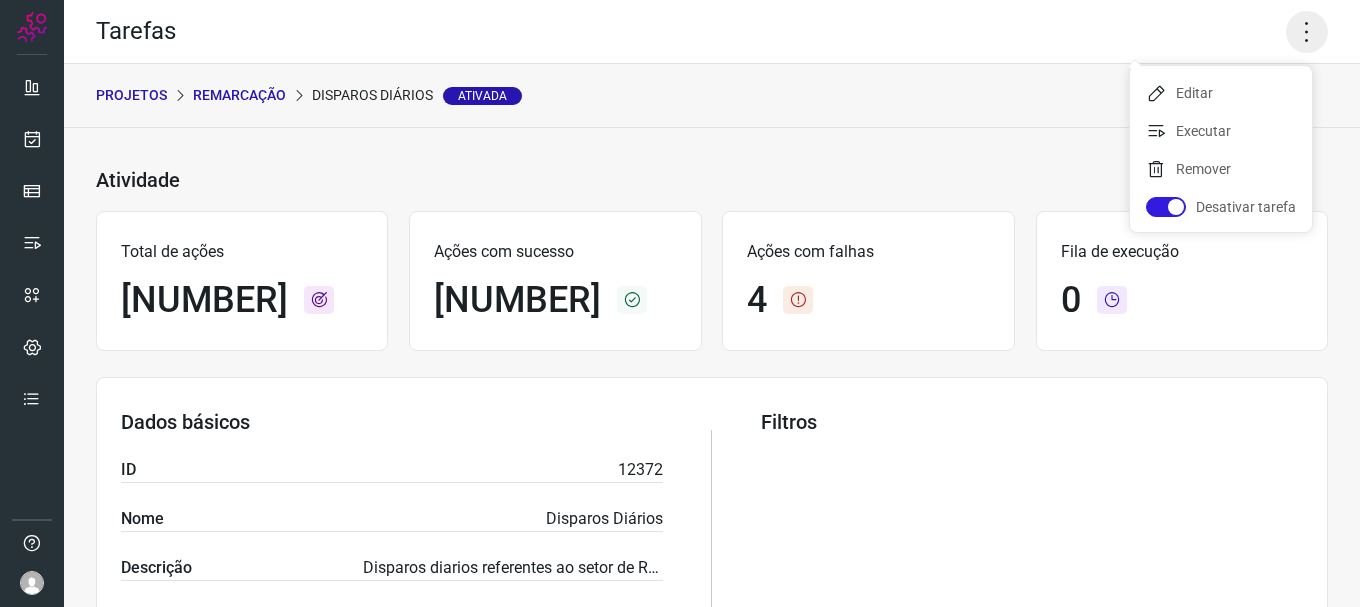 click 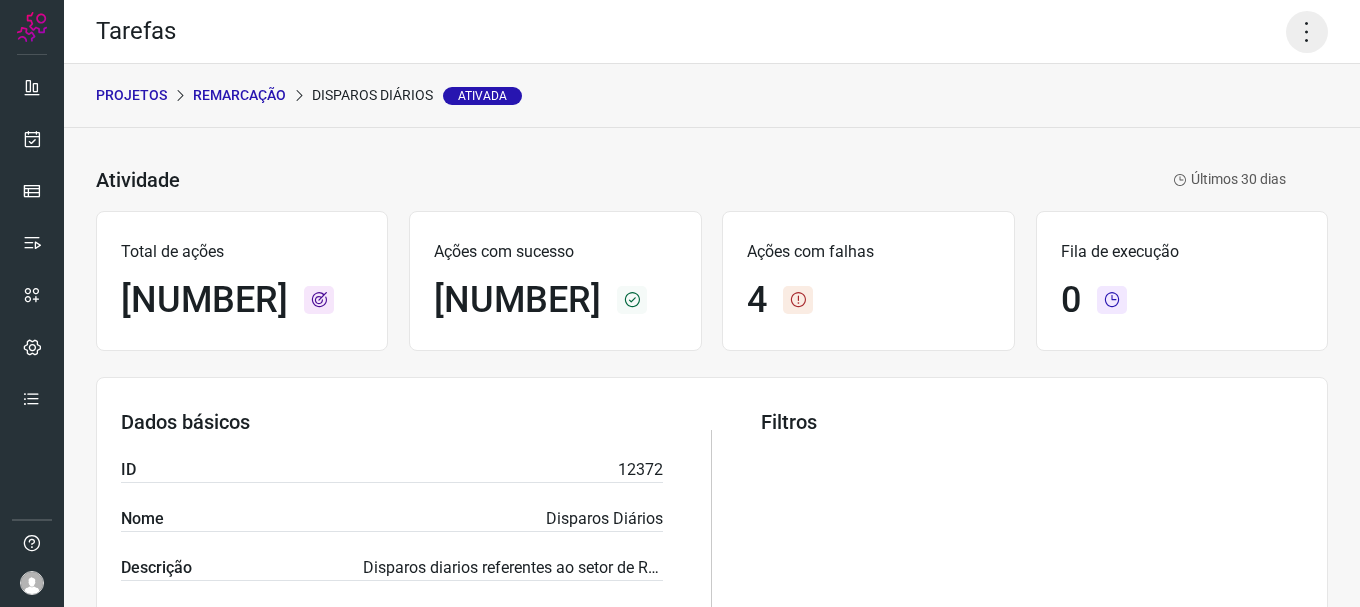 click 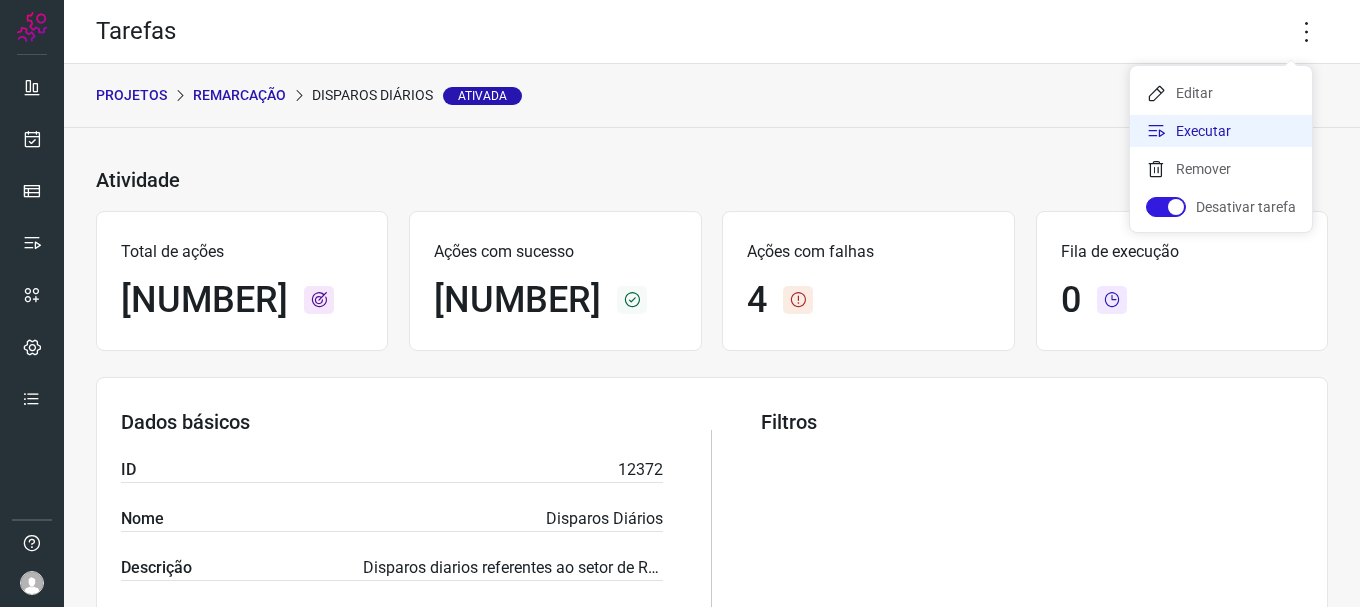 click on "Executar" 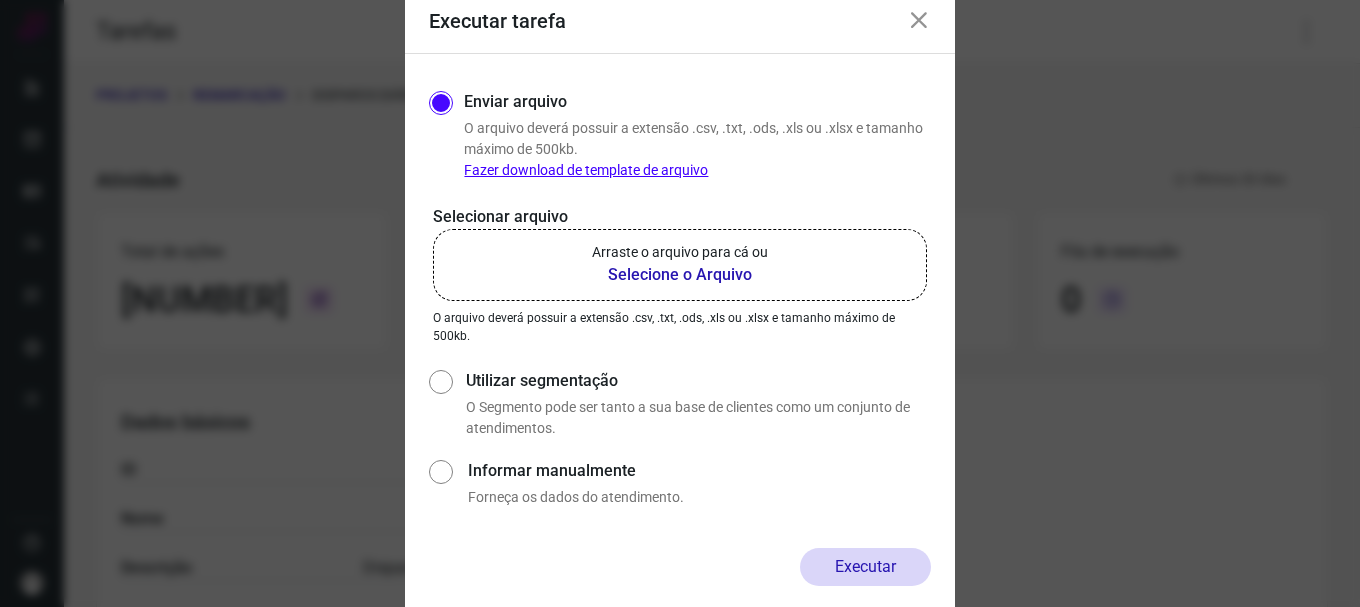 click on "Selecione o Arquivo" at bounding box center (680, 275) 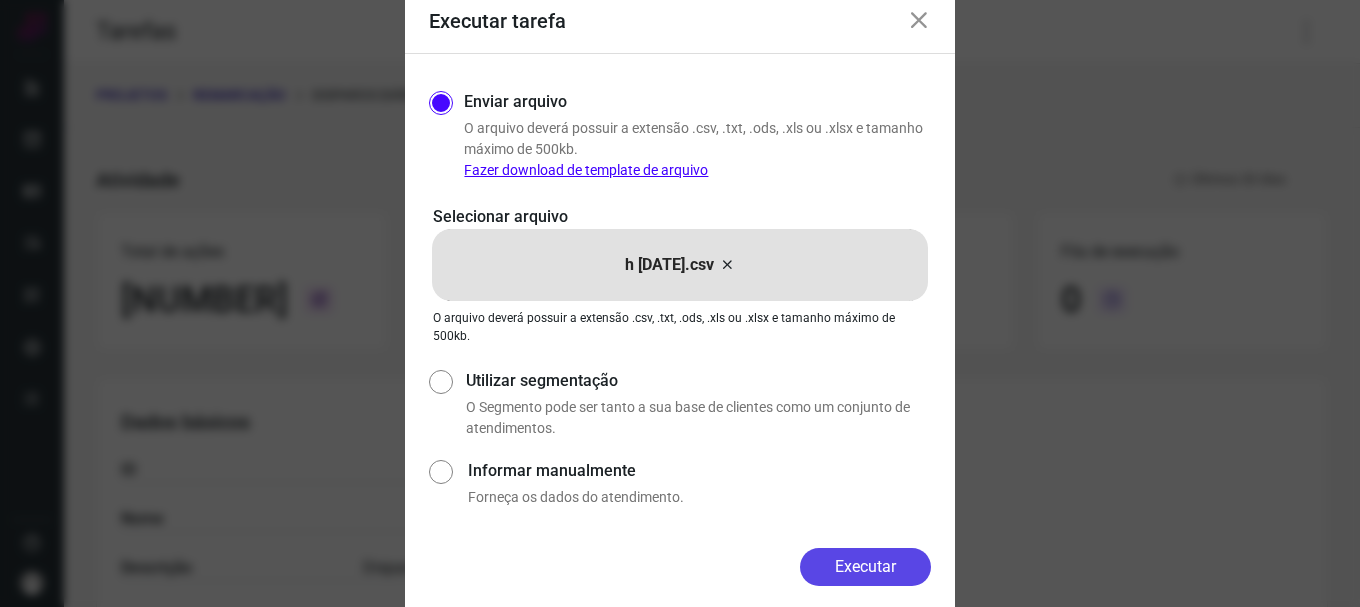 click on "Executar" at bounding box center [865, 567] 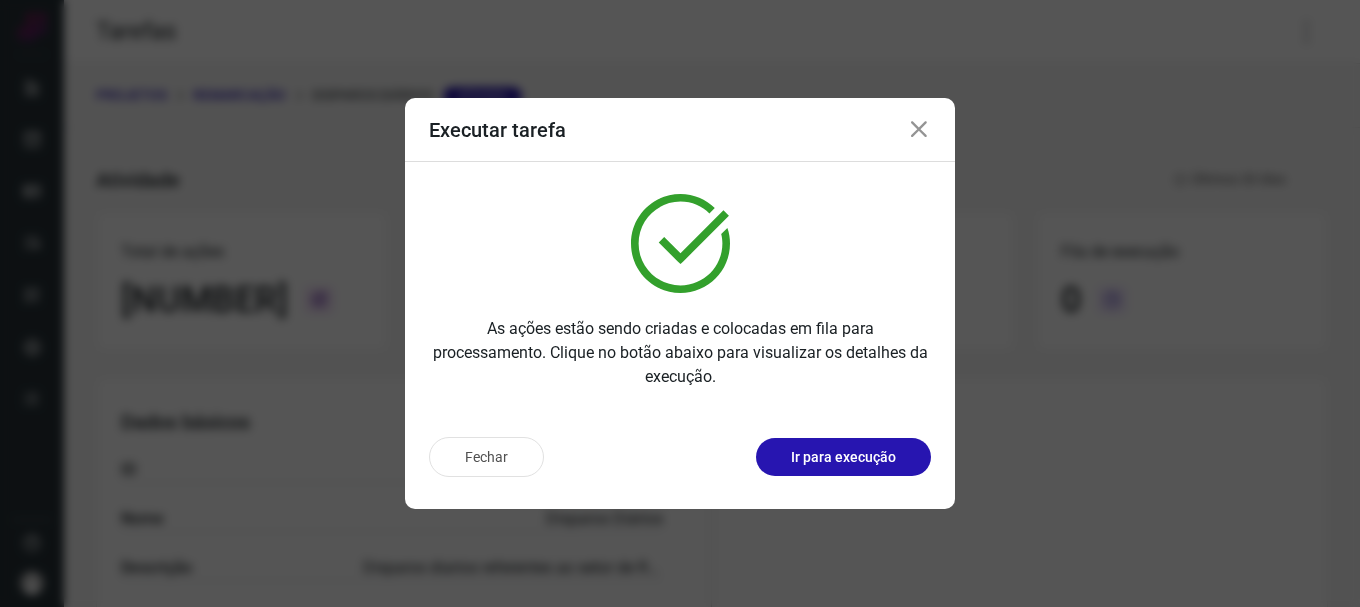 click on "Ir para execução" at bounding box center [843, 457] 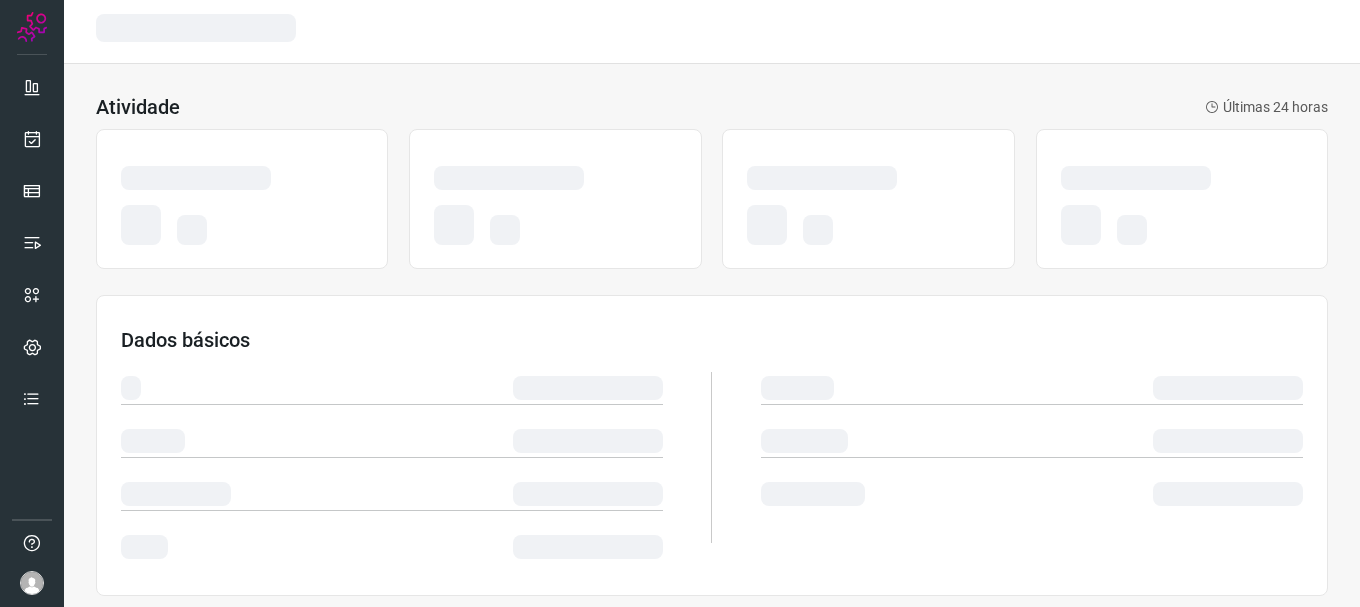 scroll, scrollTop: 0, scrollLeft: 0, axis: both 